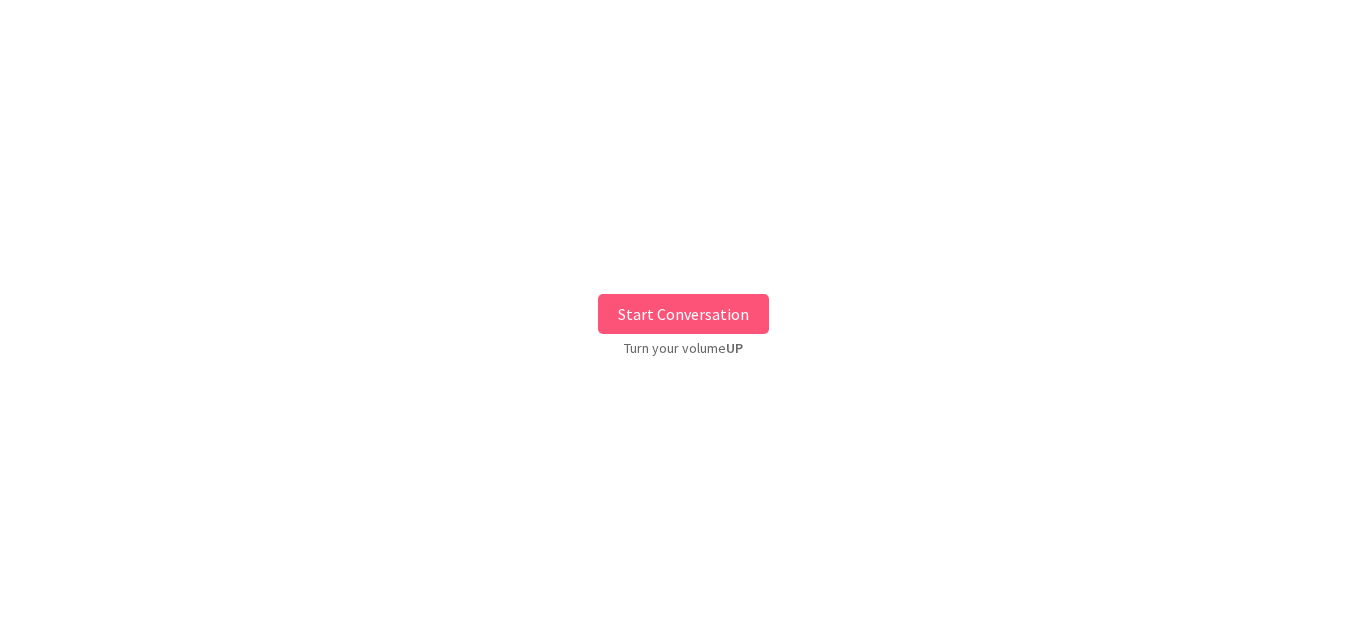 scroll, scrollTop: 0, scrollLeft: 0, axis: both 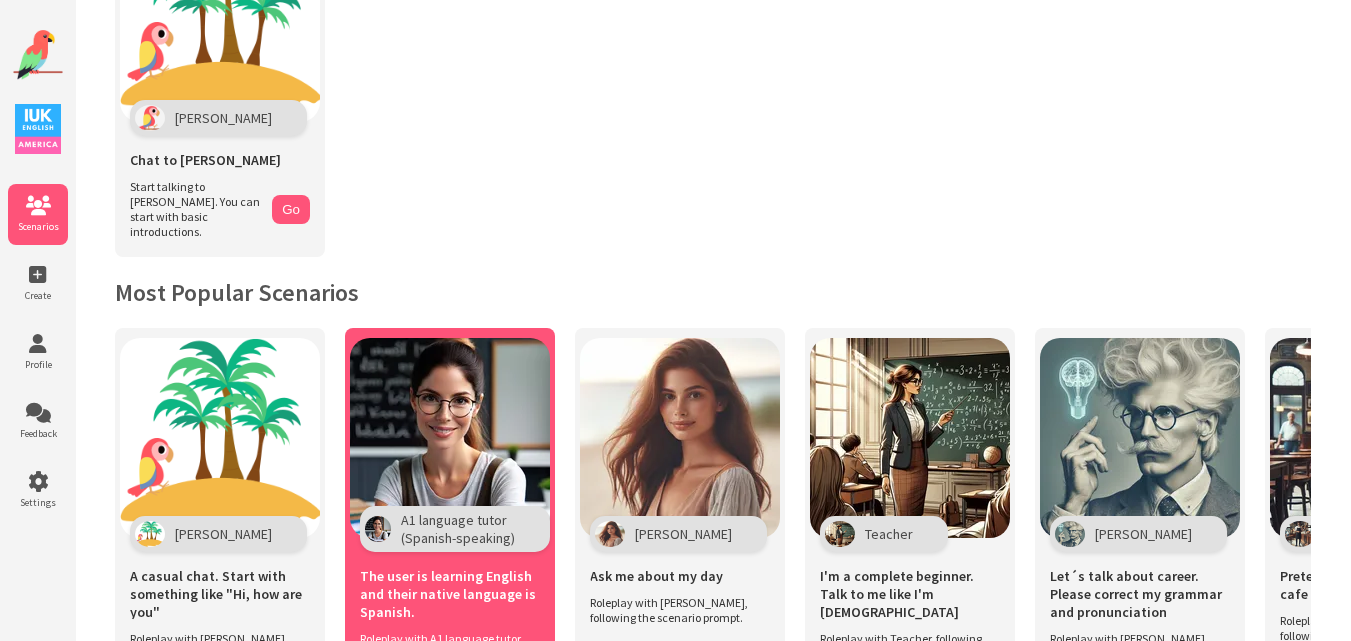 click at bounding box center [450, 438] 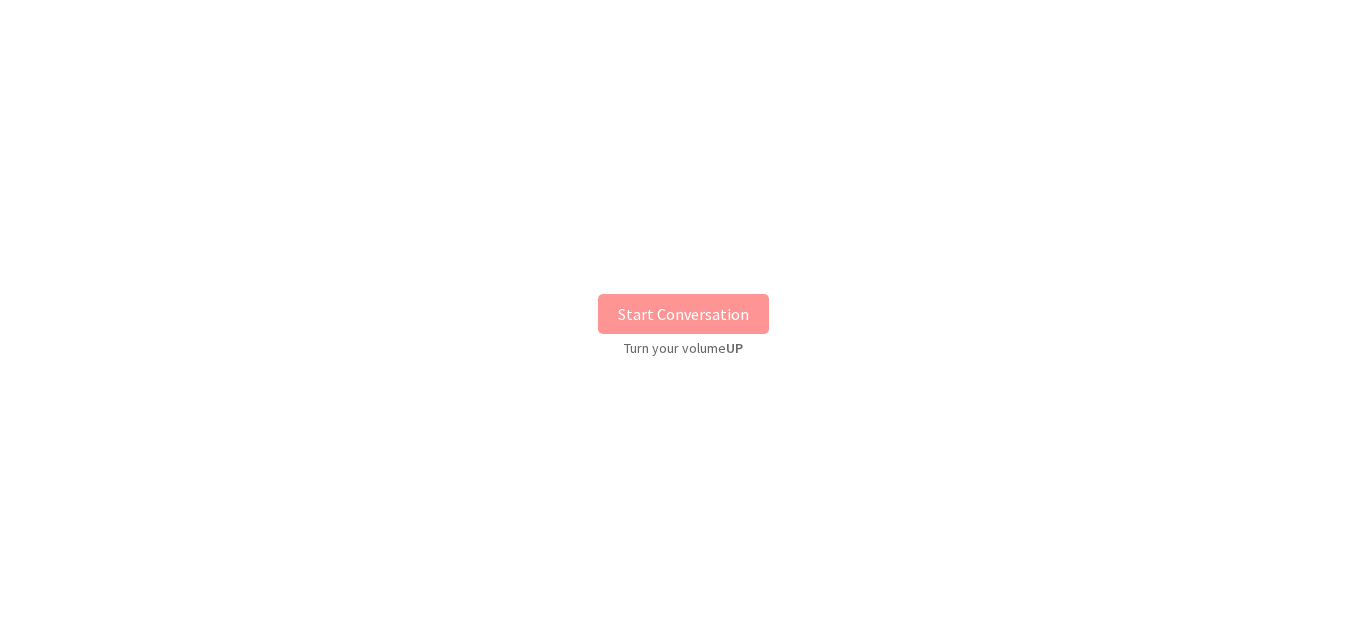 scroll, scrollTop: 0, scrollLeft: 0, axis: both 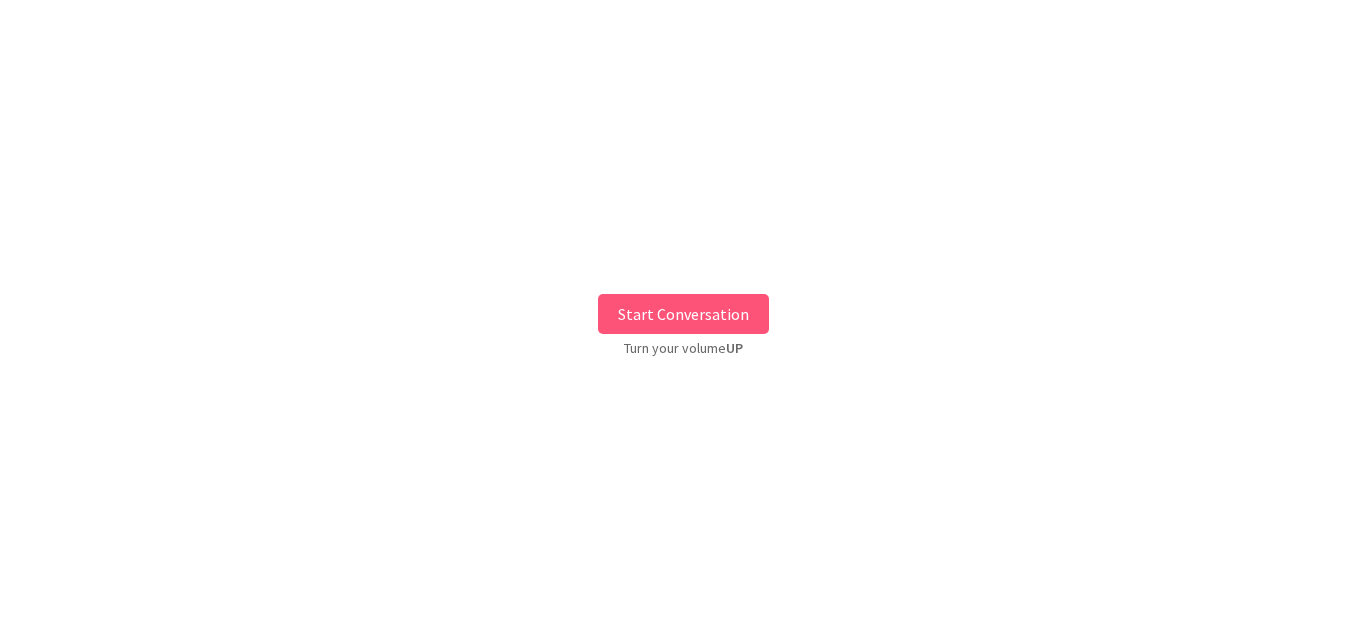 click on "Start Conversation" at bounding box center (683, 314) 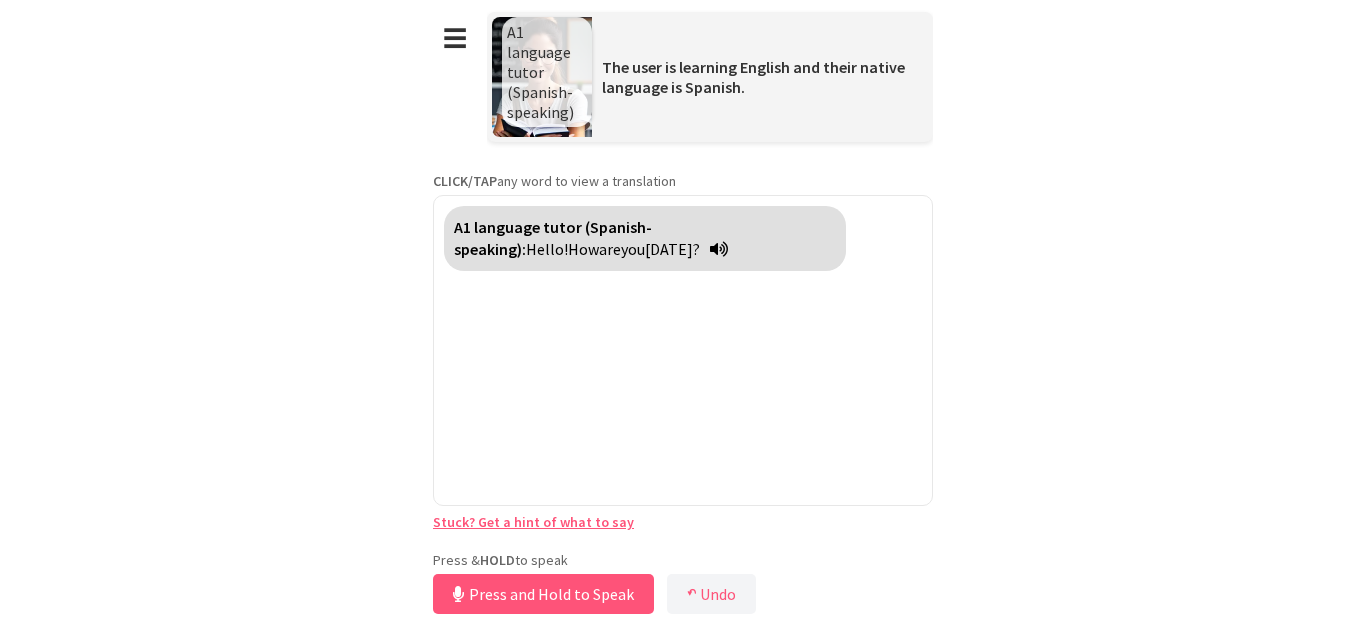 click on "**********" at bounding box center [683, 309] 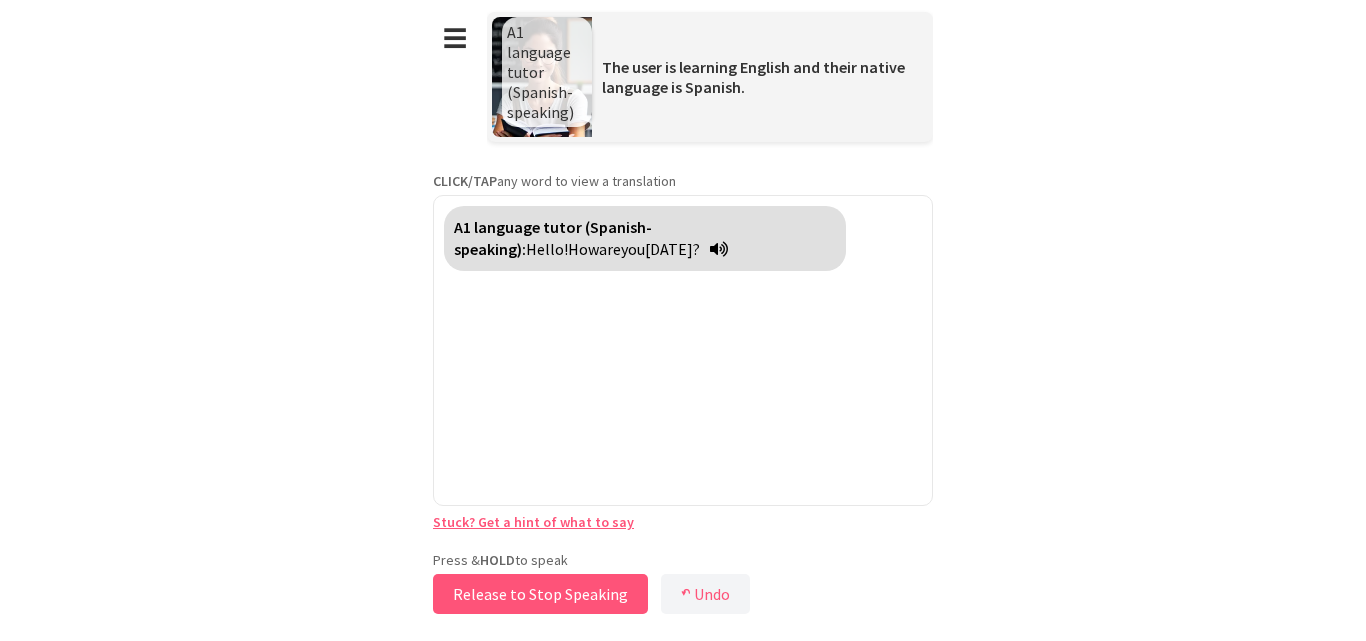 click on "Release to Stop Speaking" at bounding box center [540, 594] 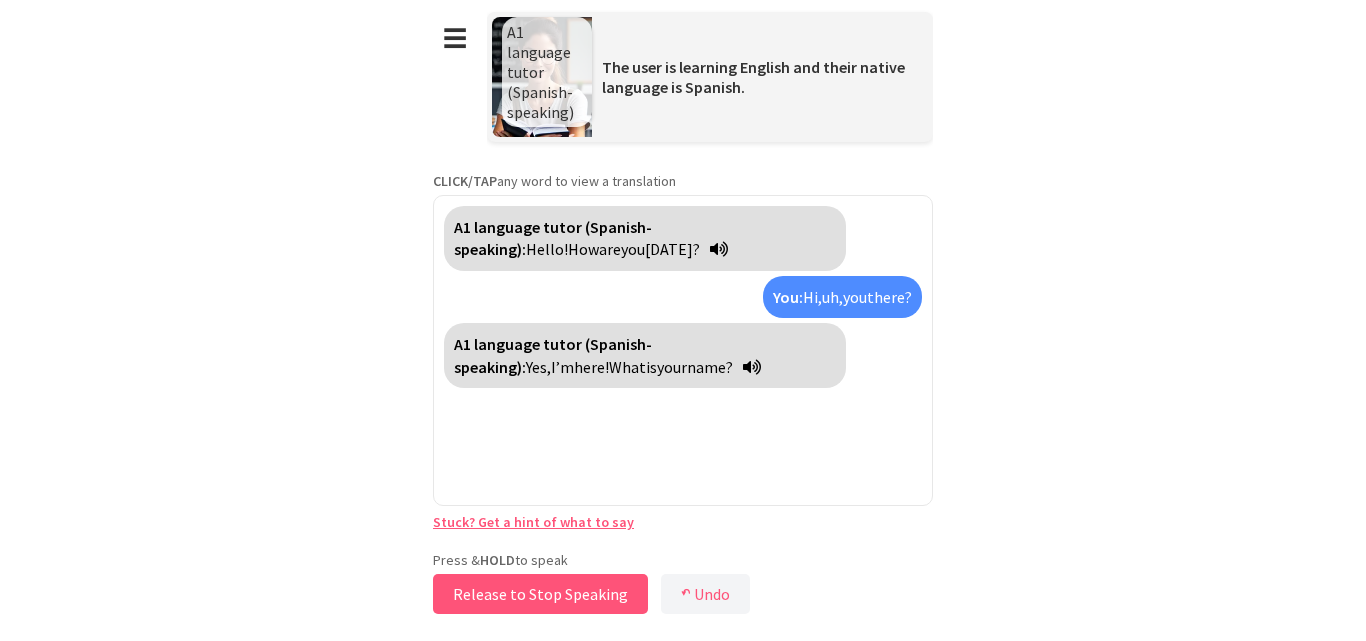 click on "Release to Stop Speaking" at bounding box center (540, 594) 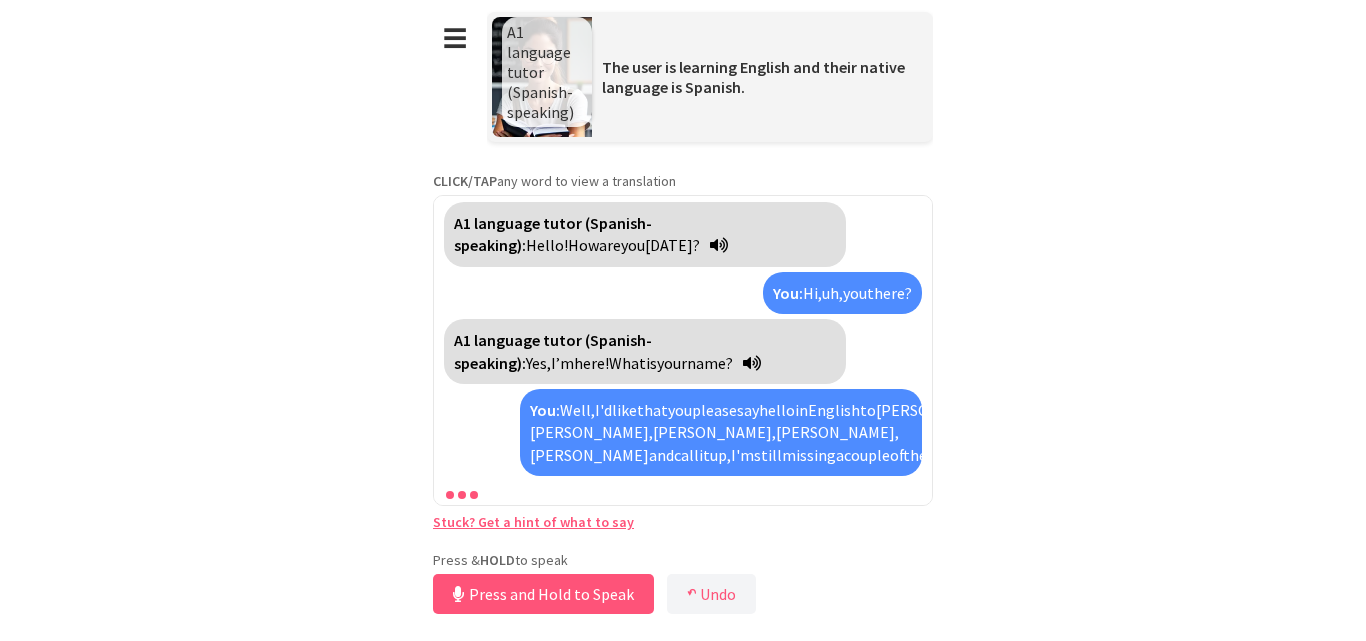 scroll, scrollTop: 72, scrollLeft: 0, axis: vertical 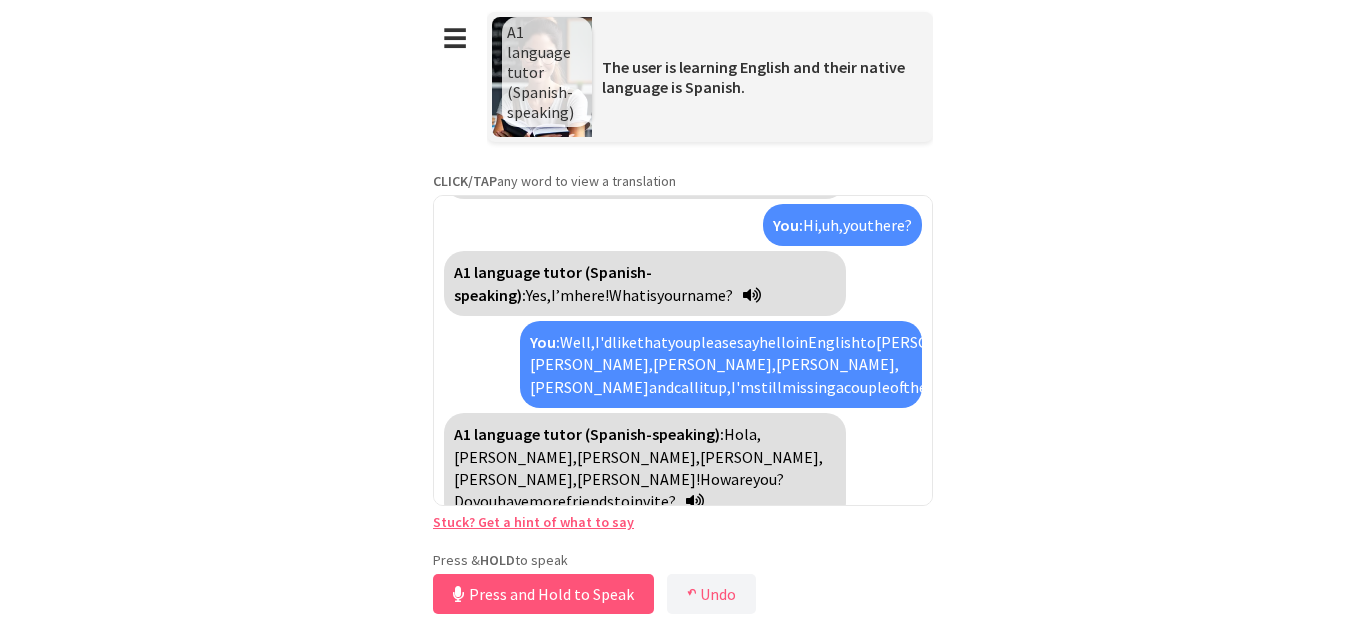click on "**********" at bounding box center [683, 320] 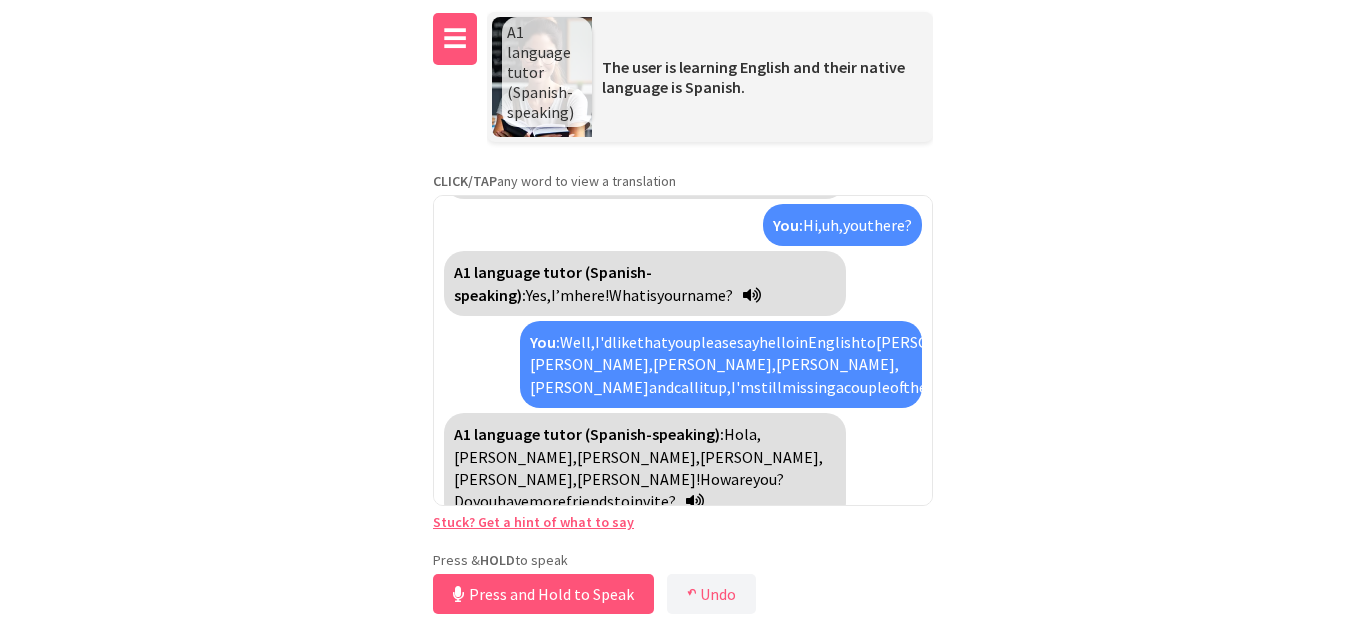 click on "☰" at bounding box center (455, 39) 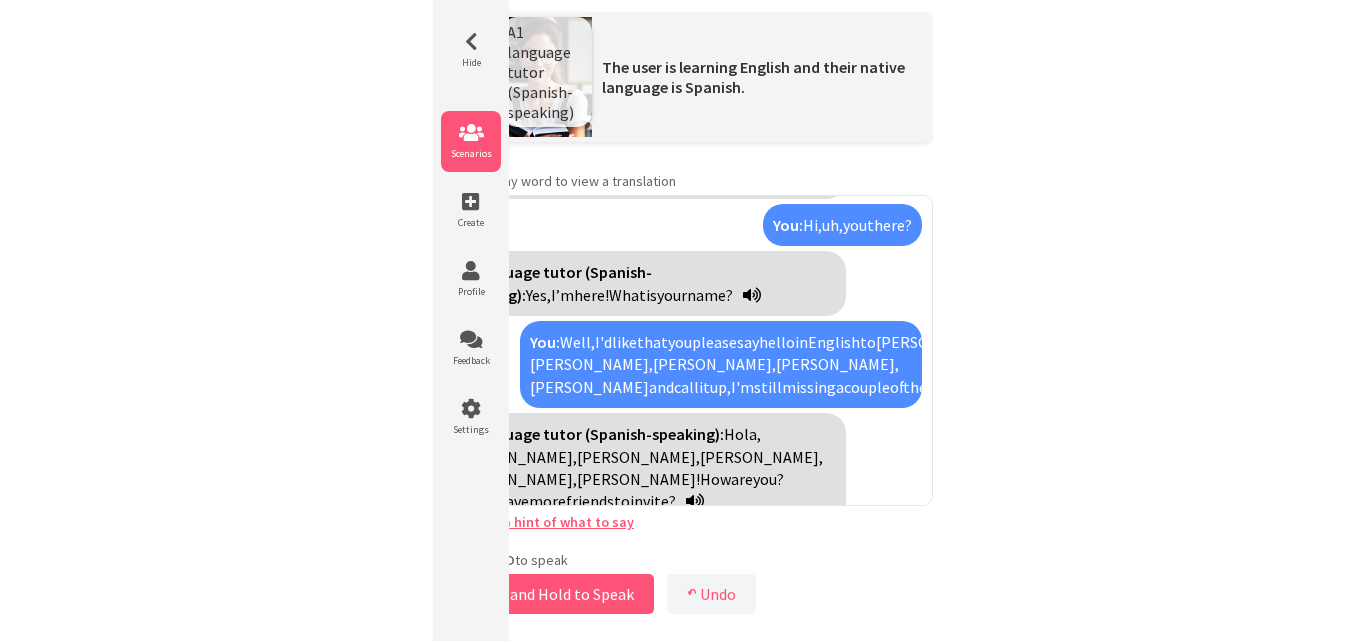 click on "Scenarios" at bounding box center [471, 141] 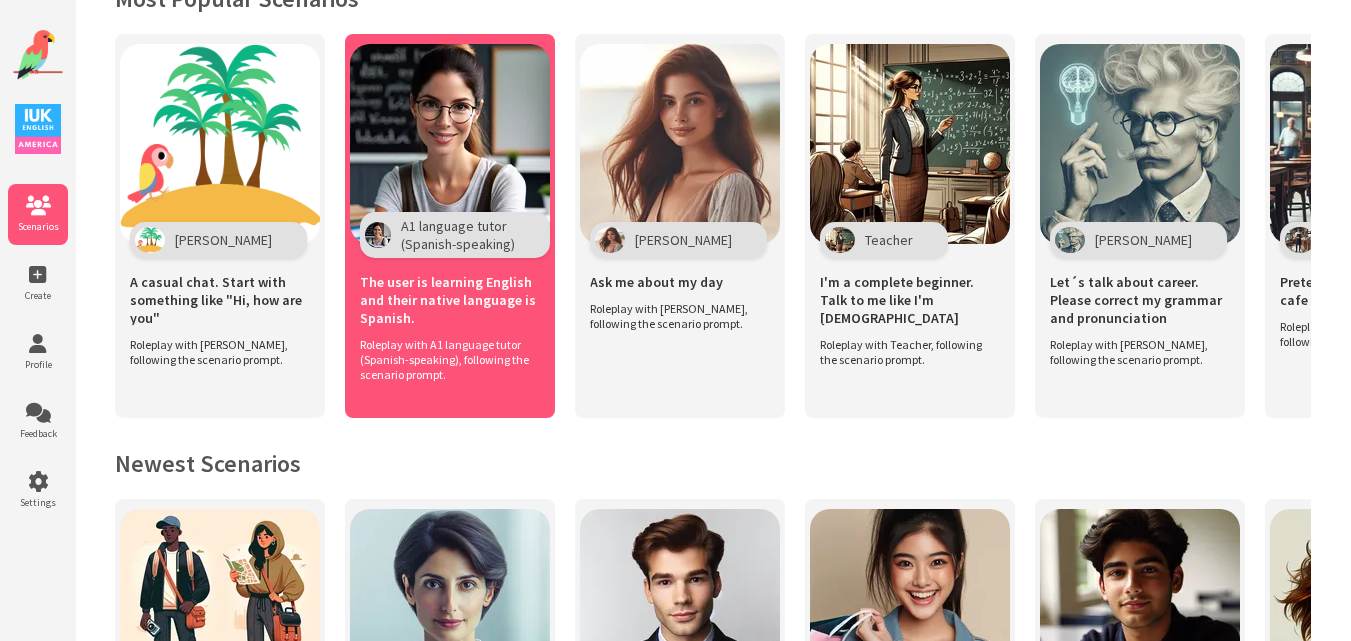 scroll, scrollTop: 465, scrollLeft: 0, axis: vertical 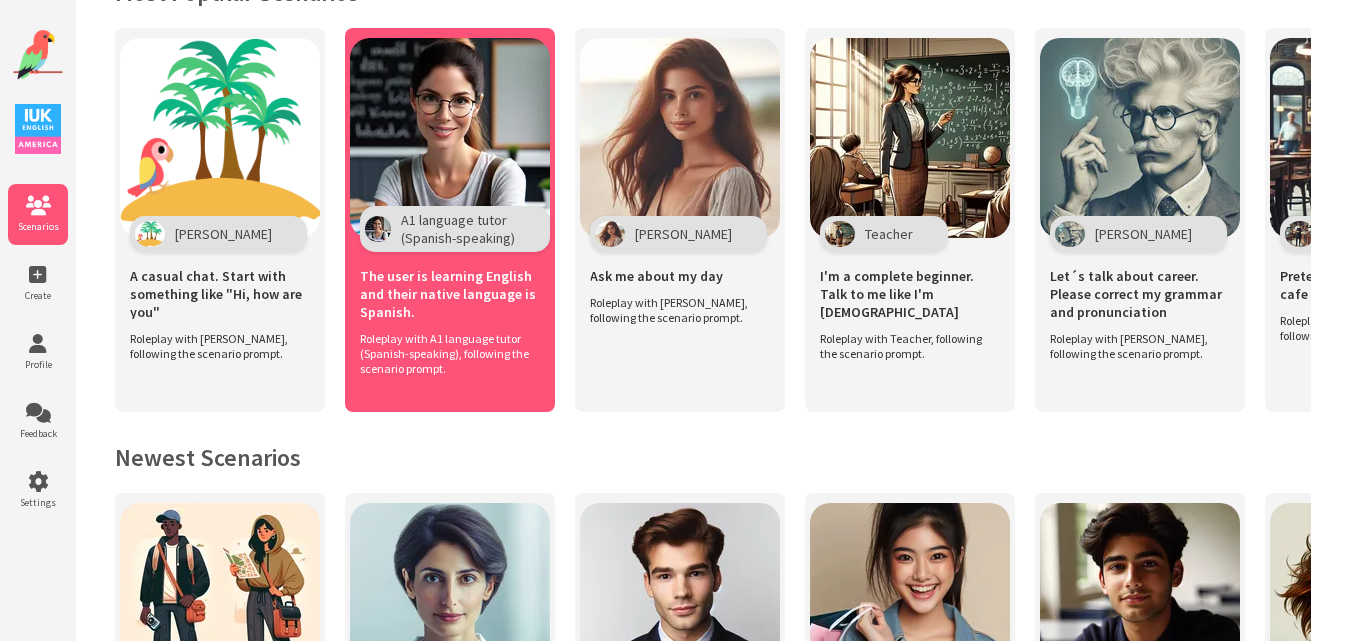 click at bounding box center (450, 138) 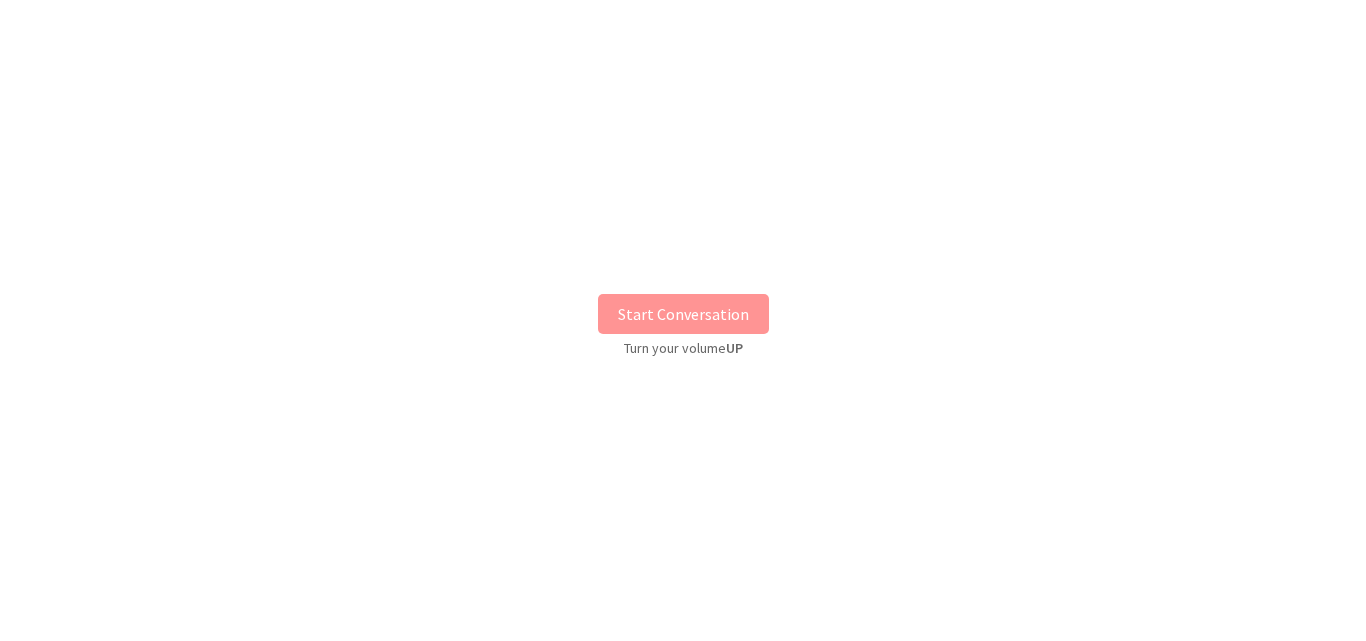 scroll, scrollTop: 0, scrollLeft: 0, axis: both 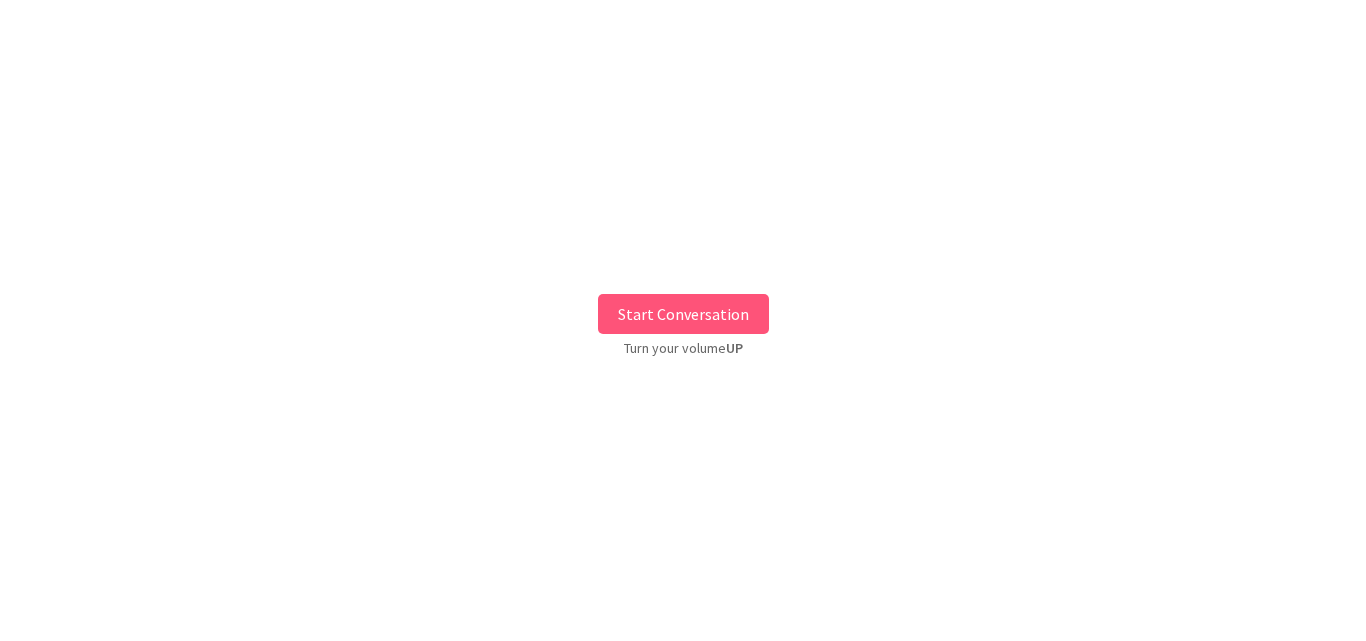 click on "Start Conversation" at bounding box center [683, 314] 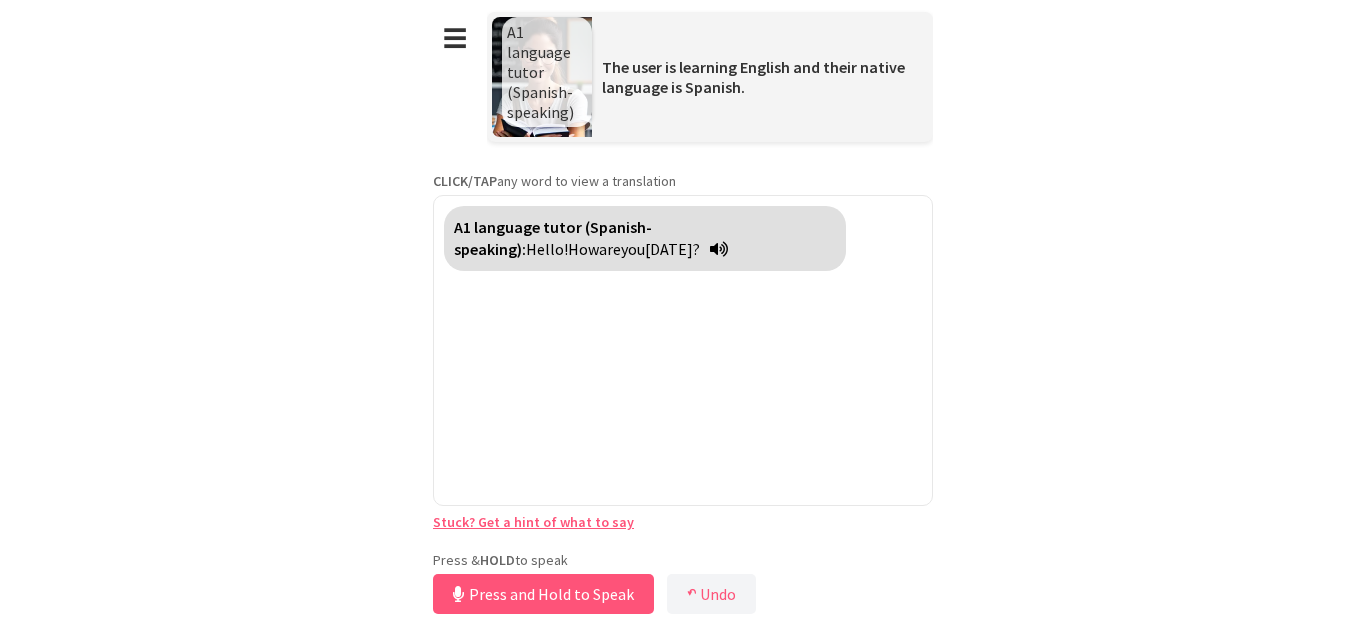 click on "Press &  HOLD  to speak
Press and Hold to Speak
↶  Undo
Save
No voice detected. Hold the button down and speak clearly." at bounding box center (683, 585) 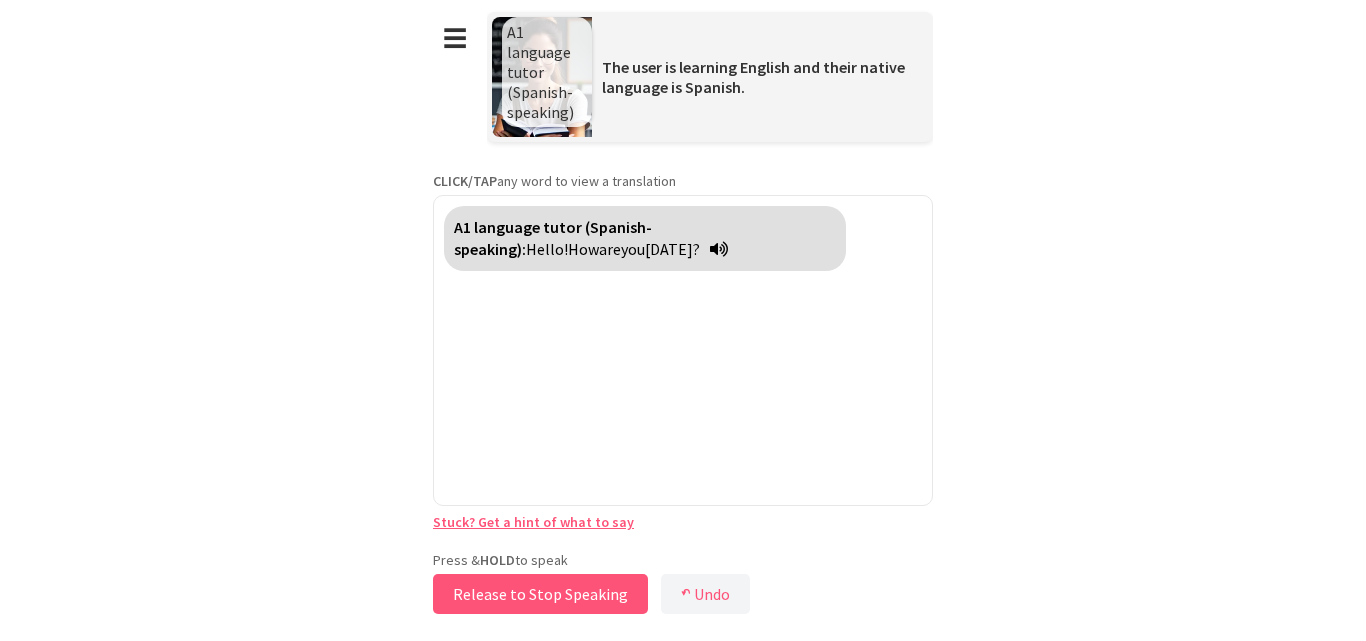 click on "Release to Stop Speaking" at bounding box center [540, 594] 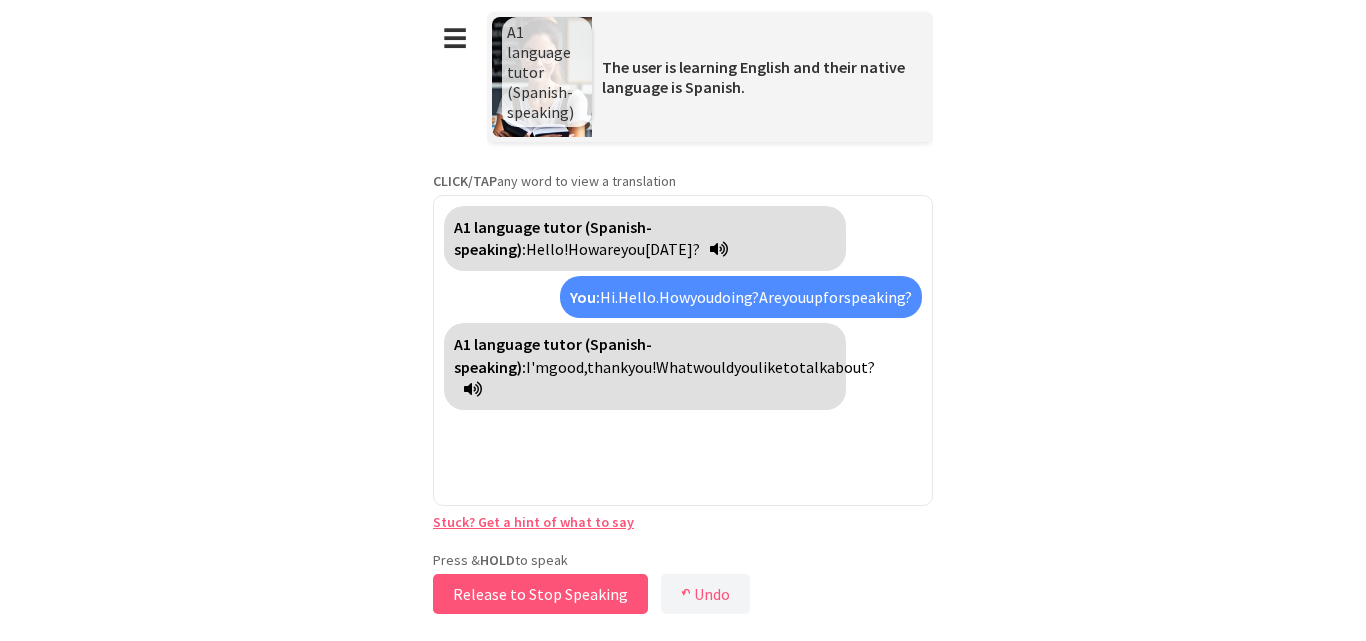 click on "Release to Stop Speaking" at bounding box center (540, 594) 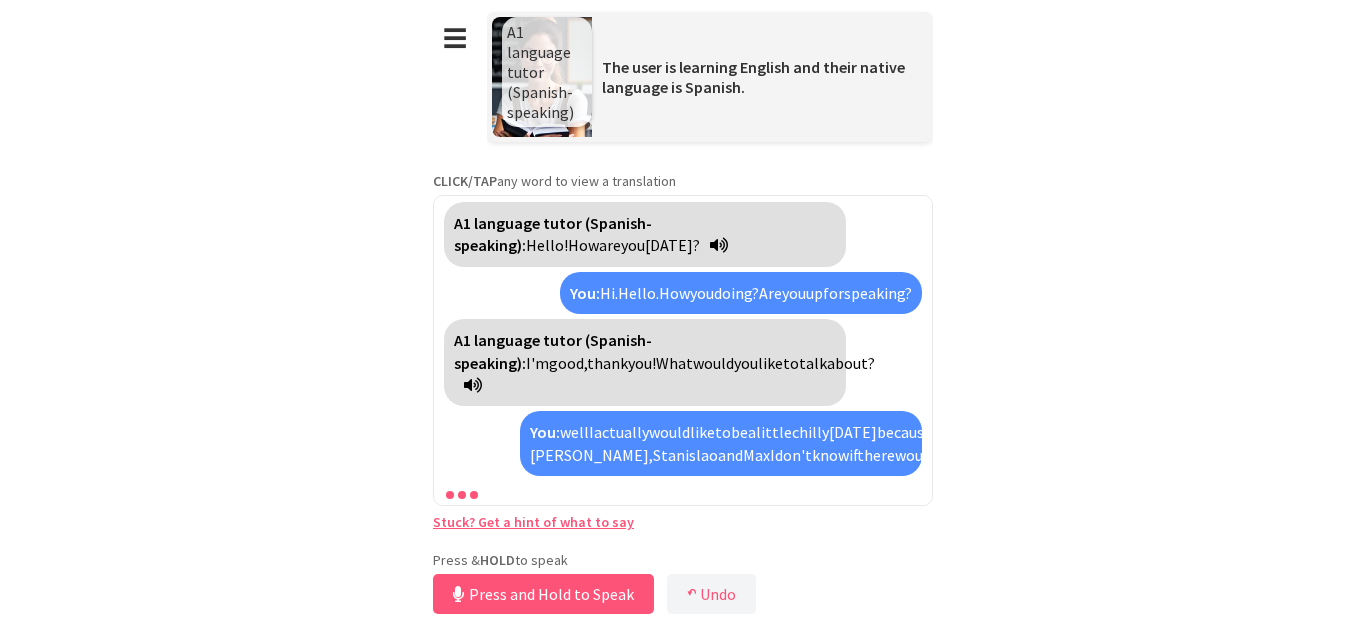scroll, scrollTop: 117, scrollLeft: 0, axis: vertical 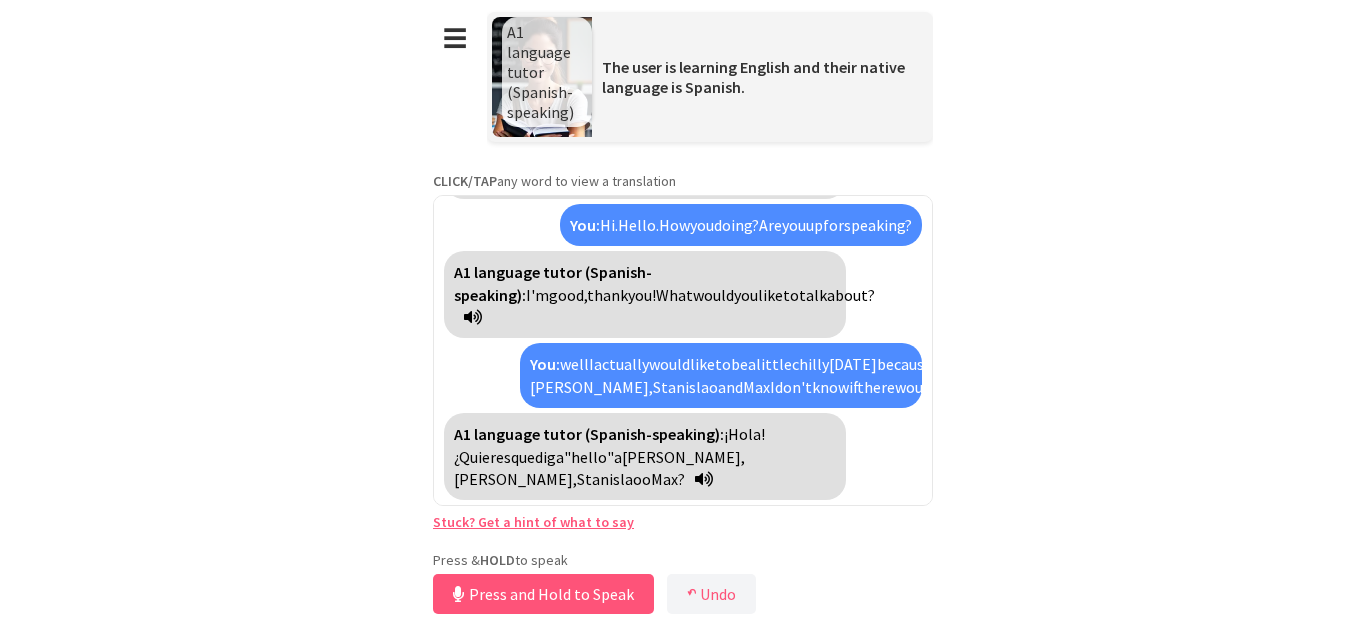 click on "The user is learning English and their native language is Spanish." at bounding box center (753, 77) 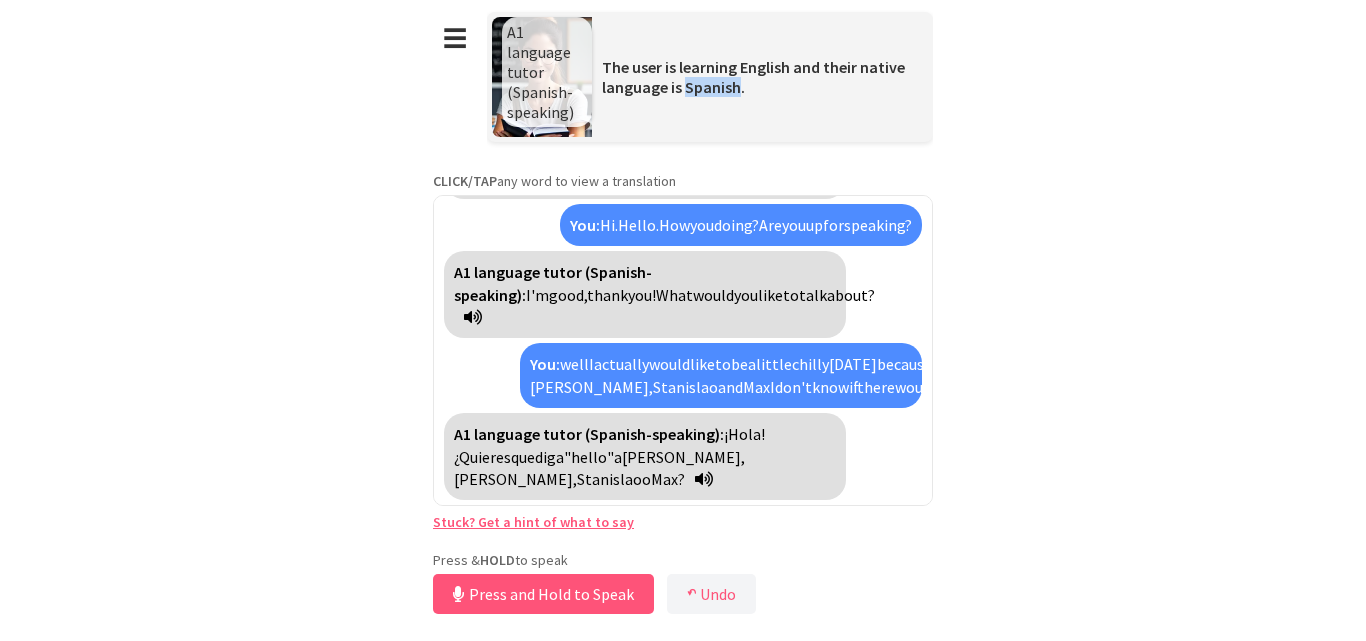 click on "The user is learning English and their native language is Spanish." at bounding box center [753, 77] 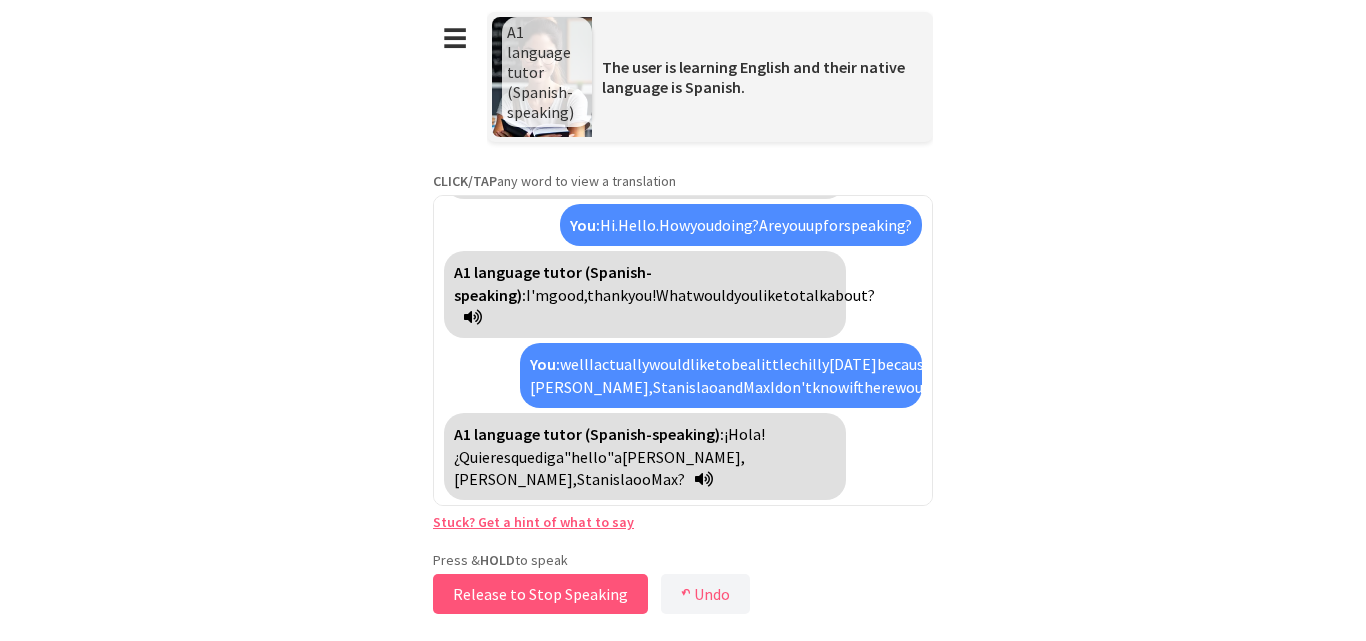 click on "Release to Stop Speaking" at bounding box center [540, 594] 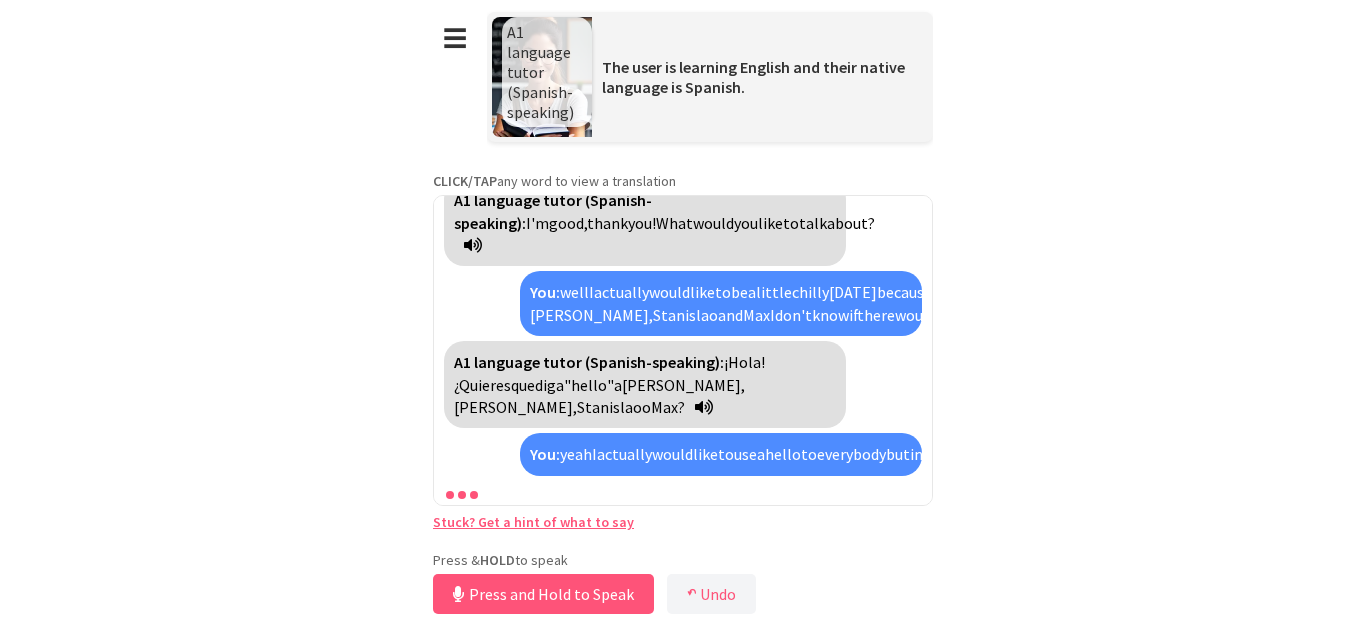 scroll, scrollTop: 301, scrollLeft: 0, axis: vertical 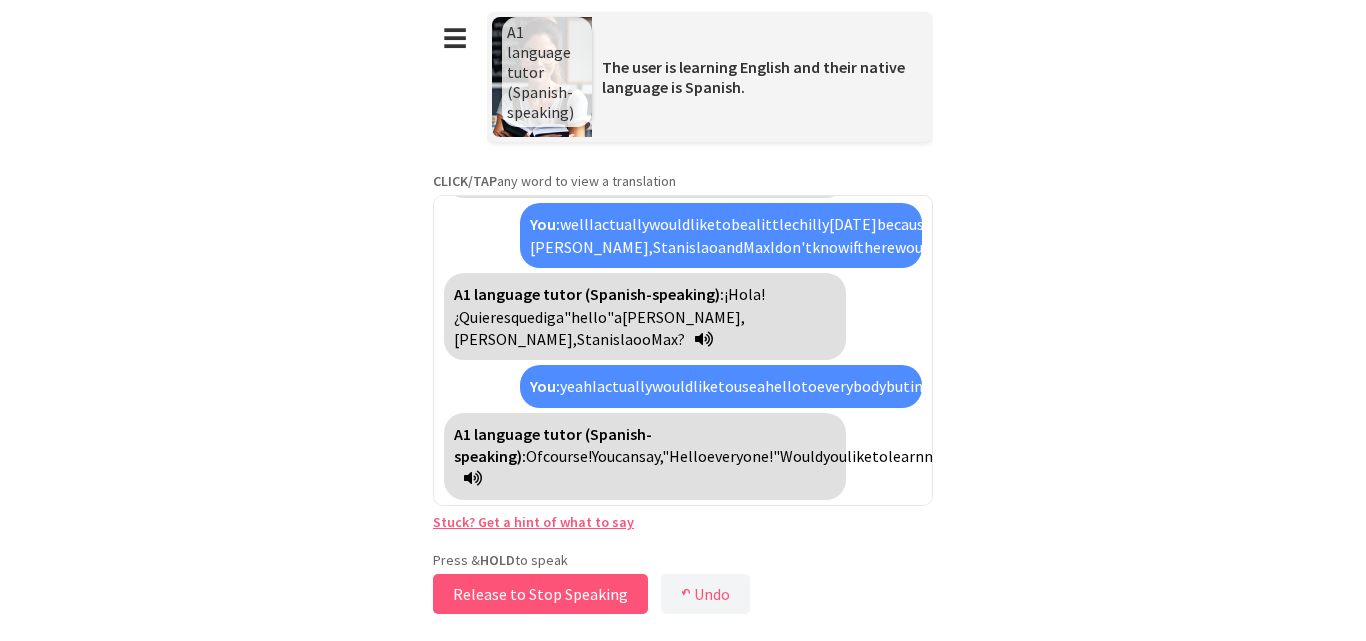 click on "Release to Stop Speaking" at bounding box center [540, 594] 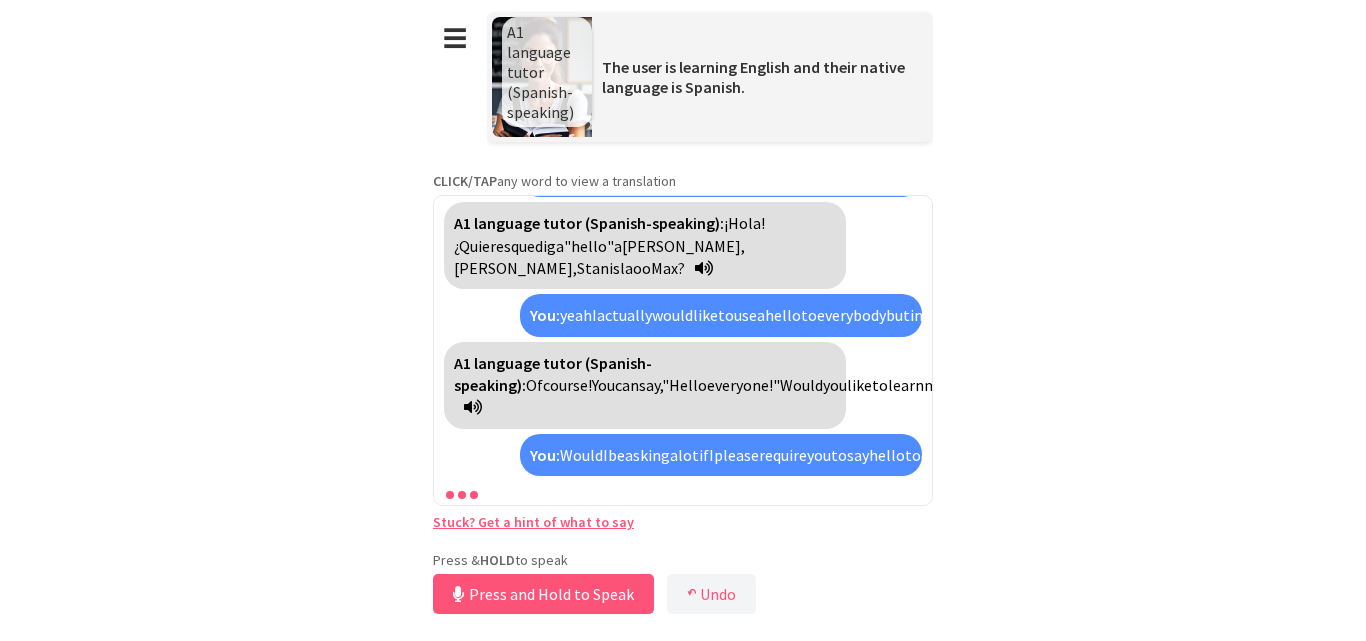scroll, scrollTop: 508, scrollLeft: 0, axis: vertical 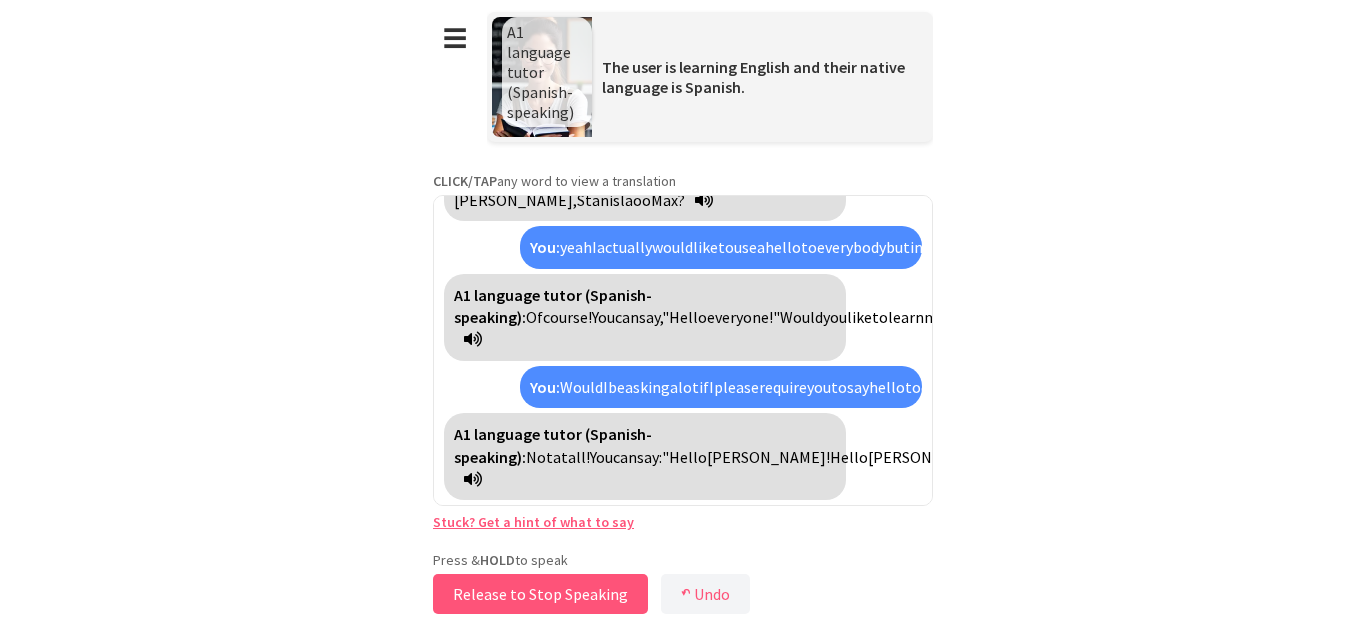 click on "Release to Stop Speaking" at bounding box center (540, 594) 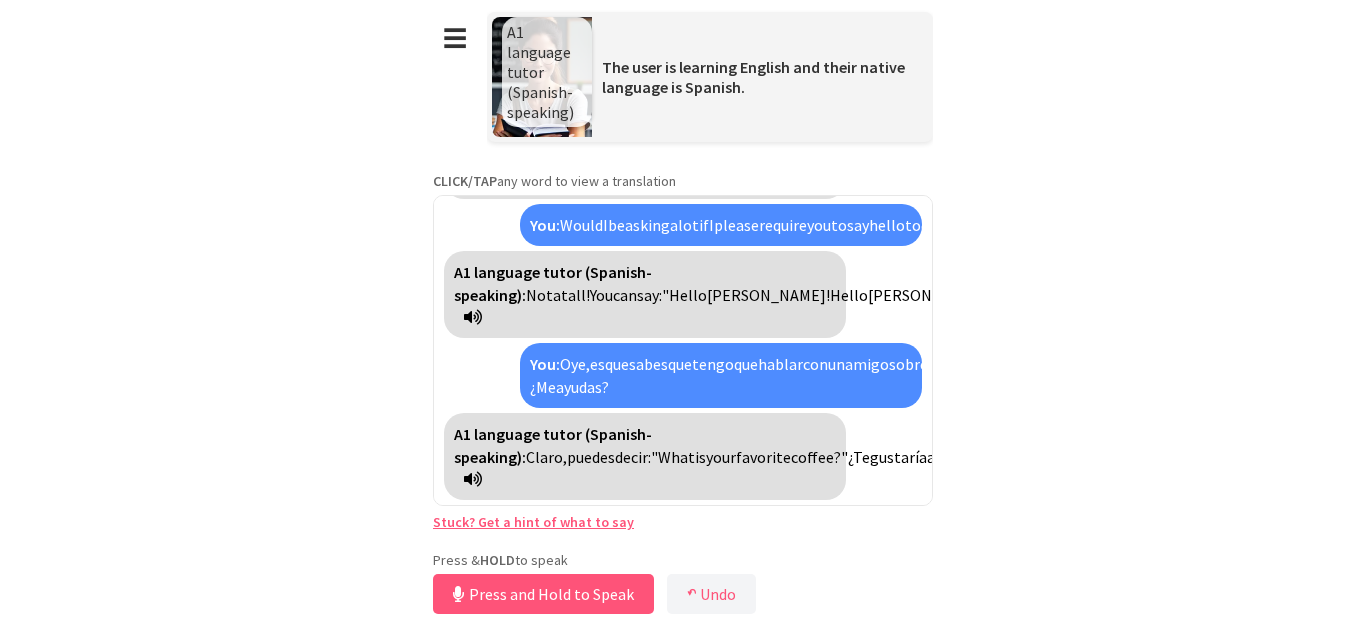 scroll, scrollTop: 693, scrollLeft: 0, axis: vertical 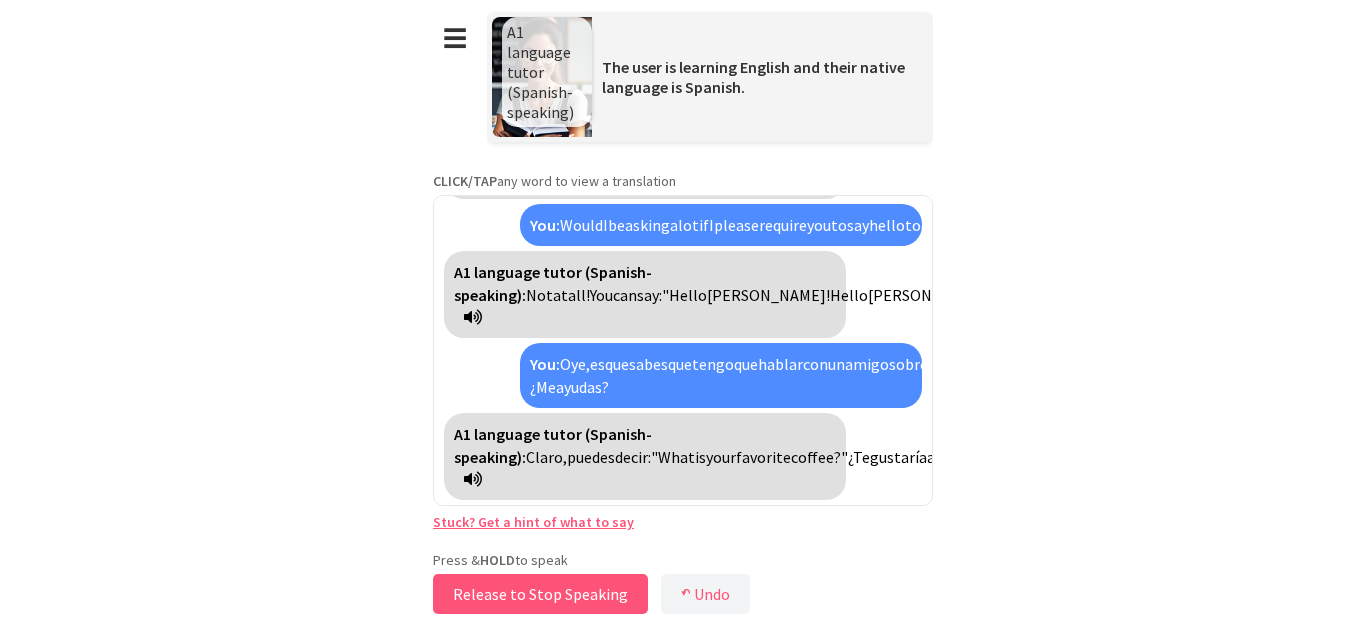 click on "Release to Stop Speaking" at bounding box center (540, 594) 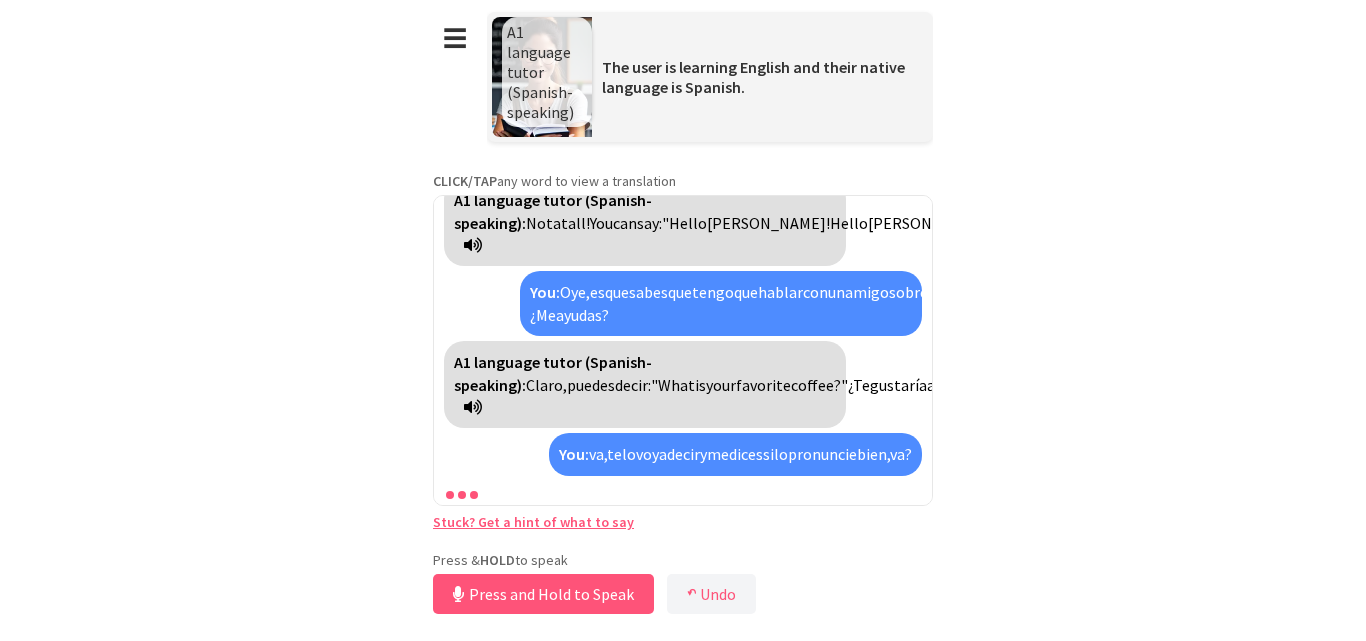 scroll, scrollTop: 854, scrollLeft: 0, axis: vertical 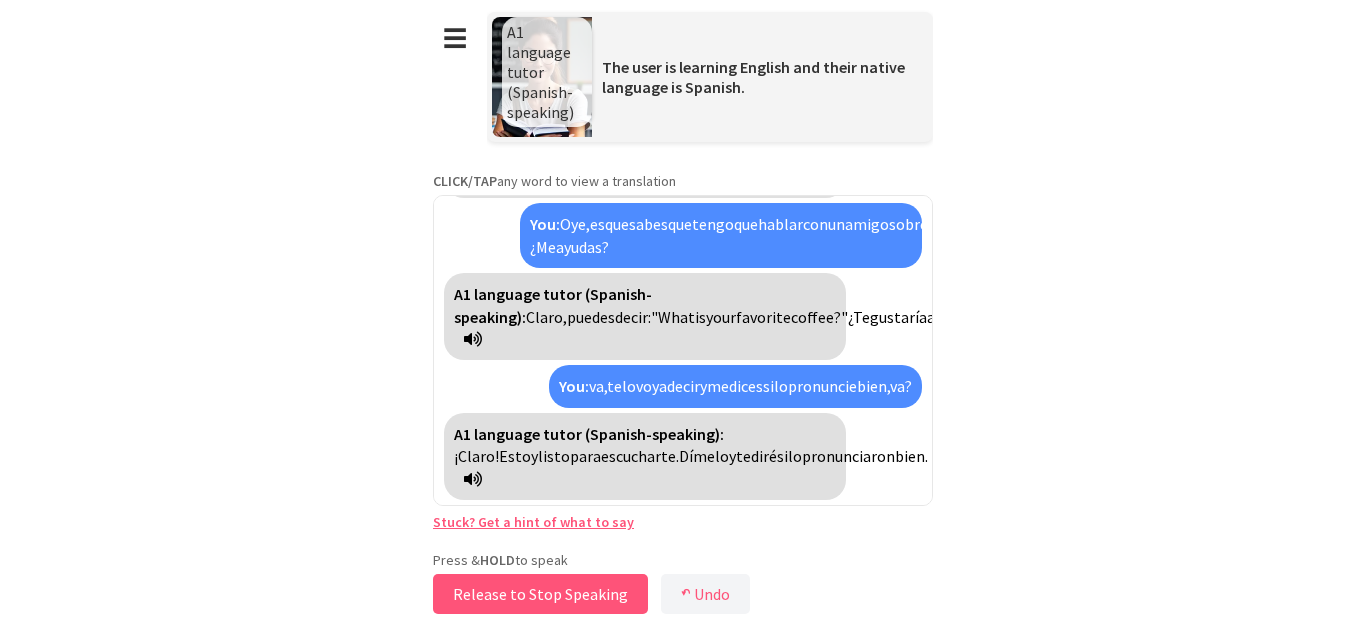 click on "Release to Stop Speaking" at bounding box center (540, 594) 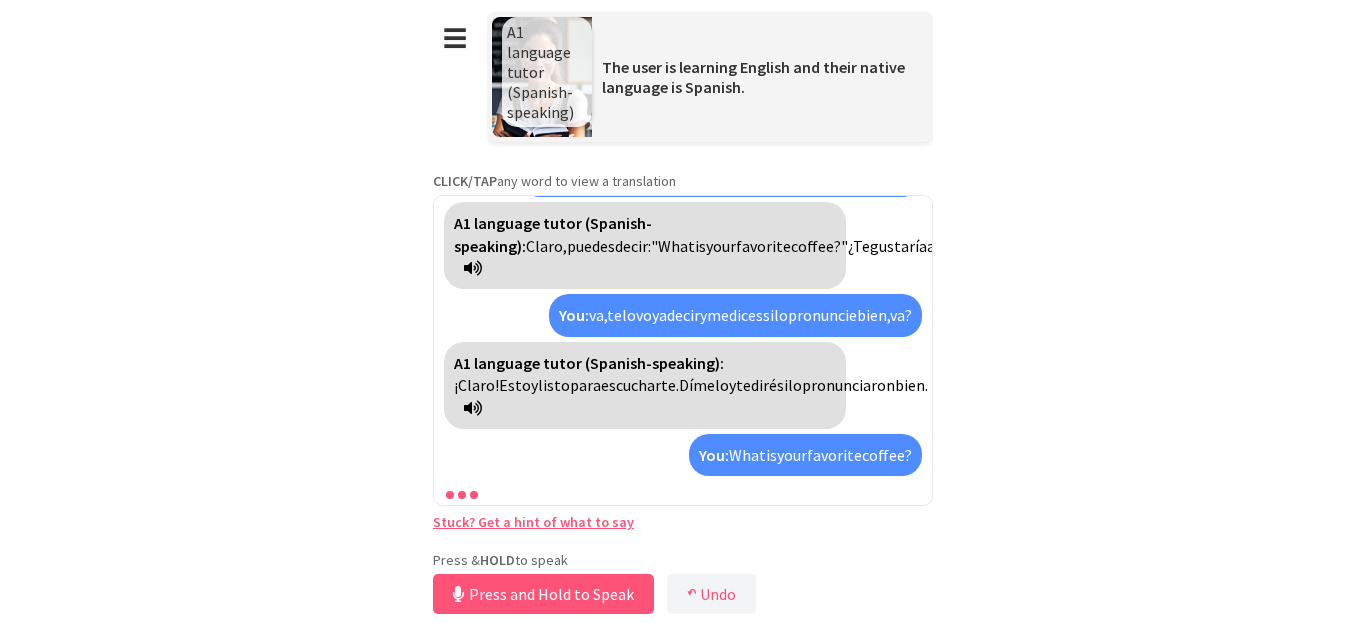 scroll, scrollTop: 1039, scrollLeft: 0, axis: vertical 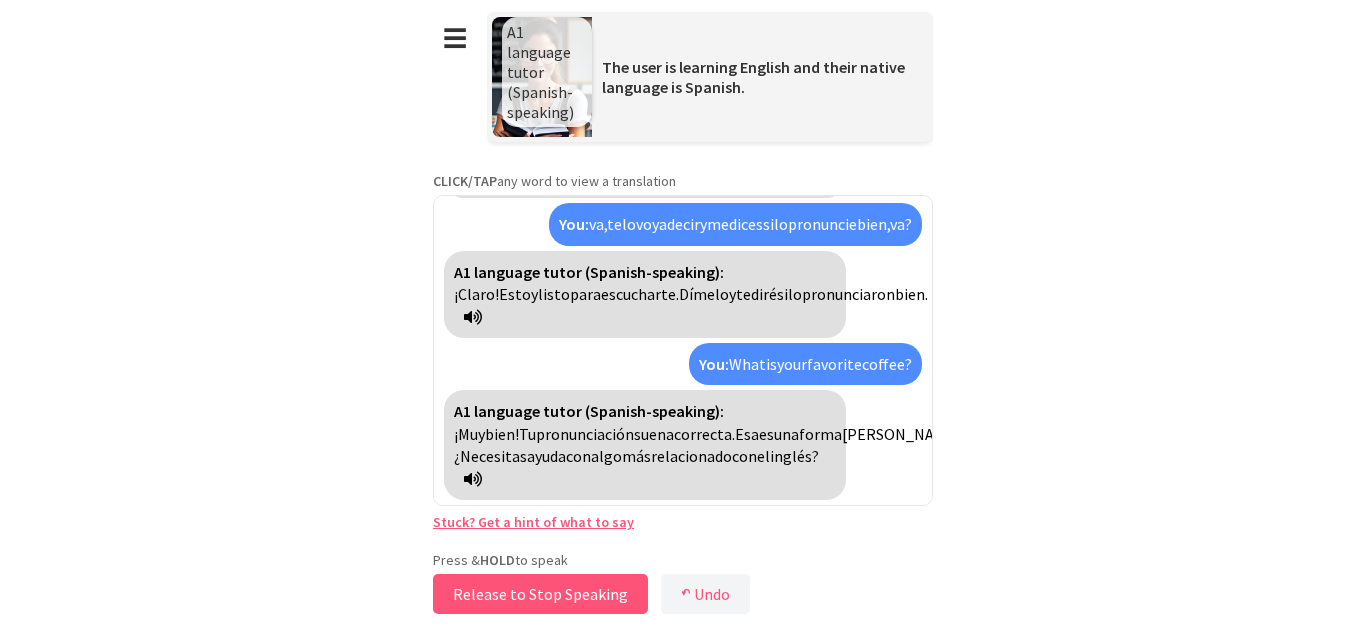 click on "Release to Stop Speaking" at bounding box center [540, 594] 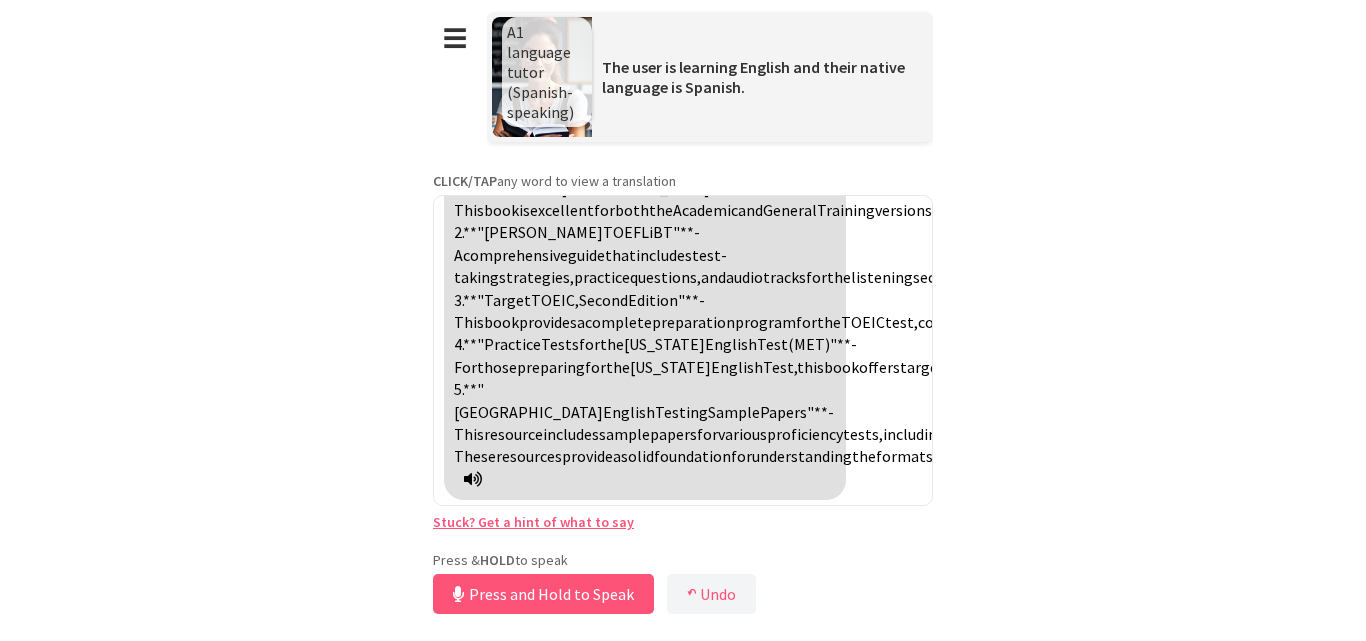 scroll, scrollTop: 1805, scrollLeft: 0, axis: vertical 